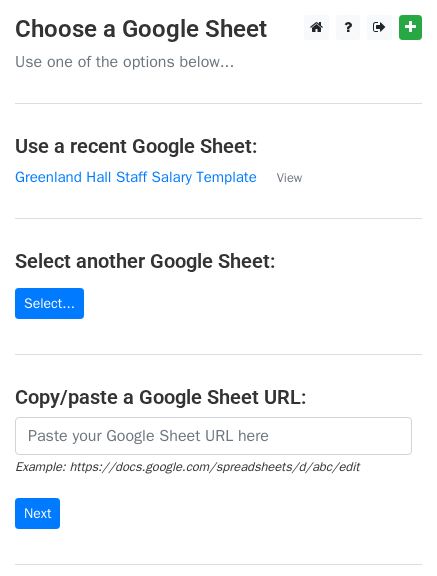 scroll, scrollTop: 0, scrollLeft: 0, axis: both 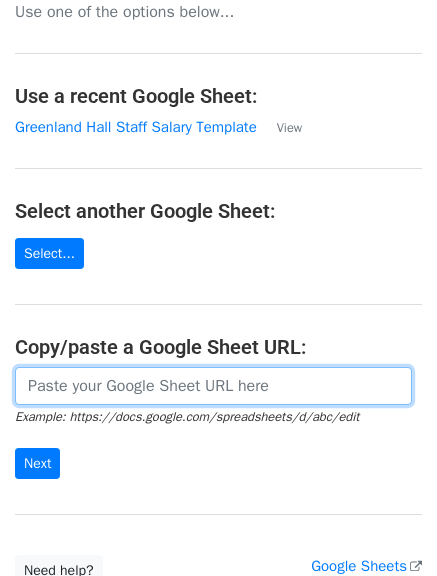 click at bounding box center (213, 386) 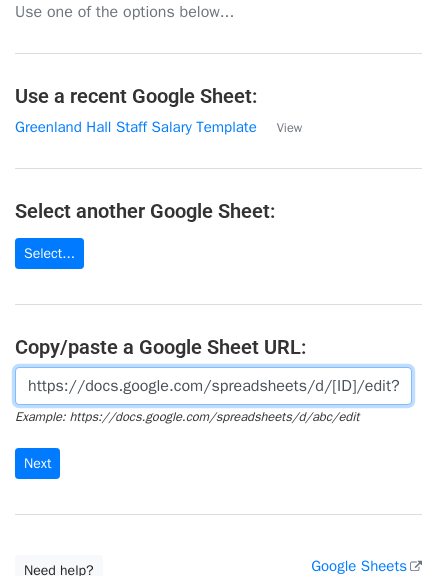 scroll, scrollTop: 0, scrollLeft: 630, axis: horizontal 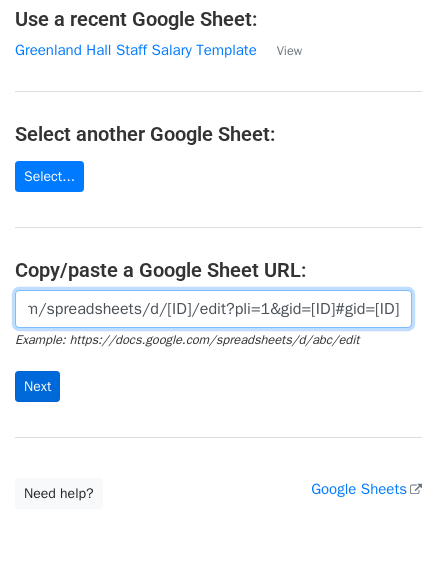 type on "https://docs.google.com/spreadsheets/d/1u6HjEPh1S9JtJUGaVt00EydQ9JLJ07UygsdSLs6Qe80/edit?pli=1&gid=1855876405#gid=1855876405" 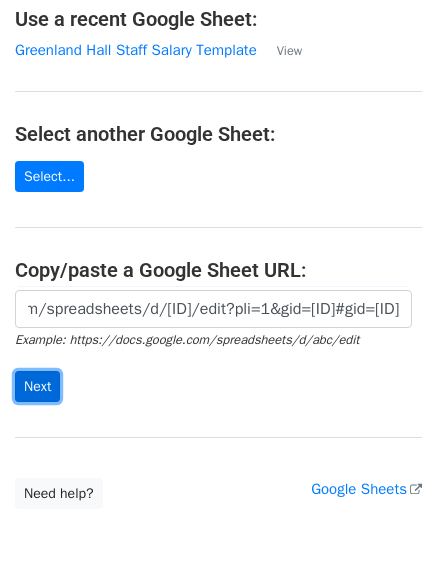scroll, scrollTop: 0, scrollLeft: 0, axis: both 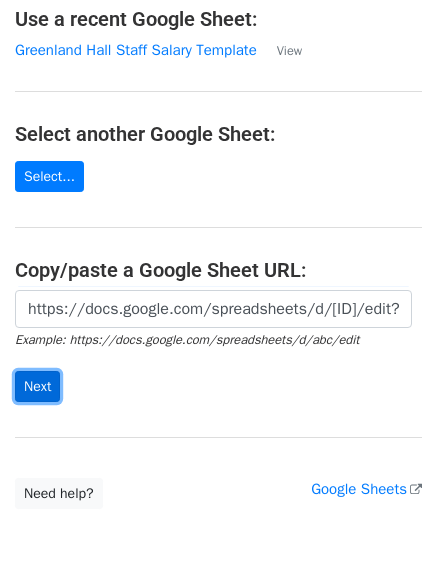 click on "Next" at bounding box center (37, 386) 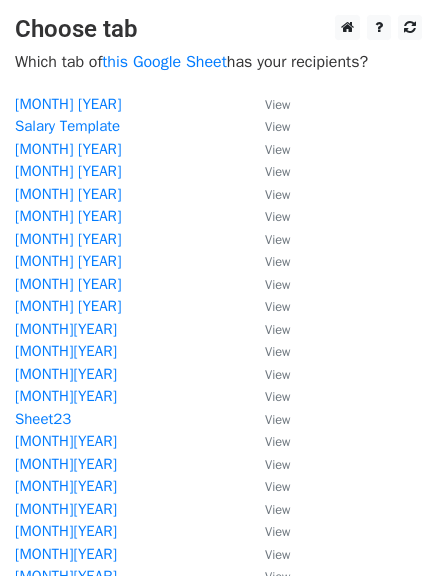 scroll, scrollTop: 0, scrollLeft: 0, axis: both 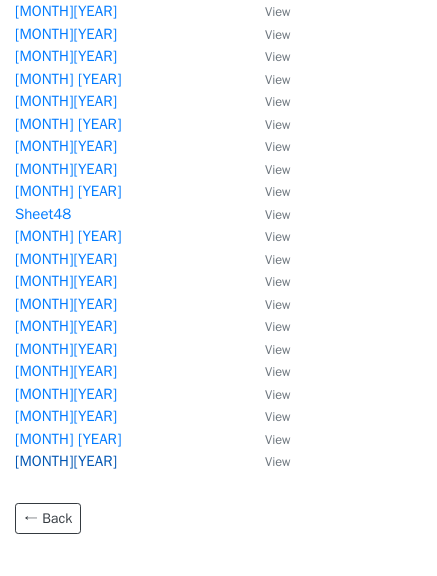 click on "July2025" at bounding box center (66, 461) 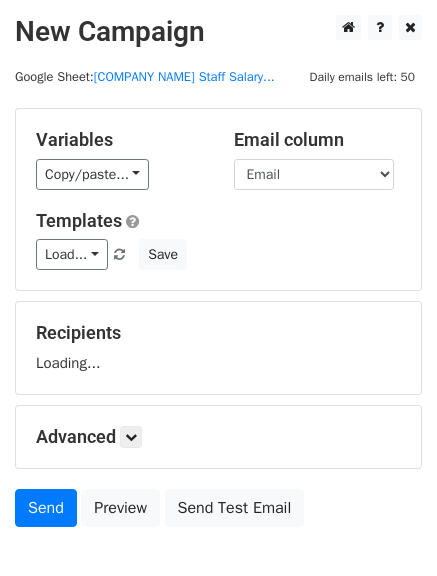 scroll, scrollTop: 0, scrollLeft: 0, axis: both 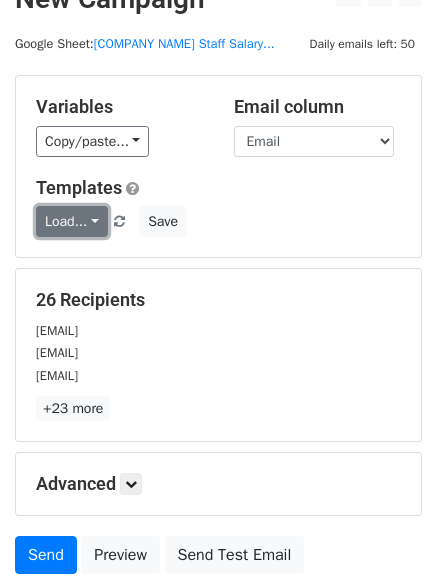 click on "Load..." at bounding box center (72, 221) 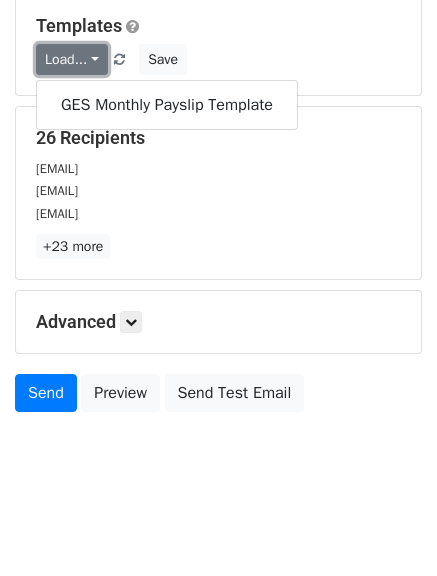 scroll, scrollTop: 201, scrollLeft: 0, axis: vertical 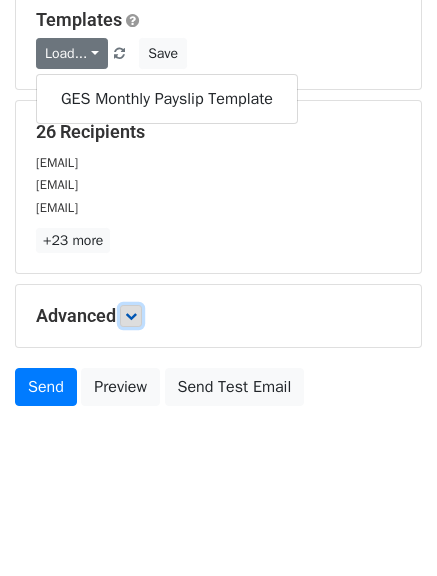 click at bounding box center (131, 316) 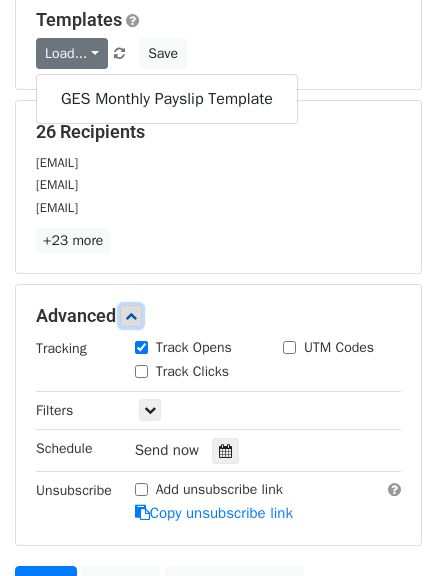 click at bounding box center (131, 316) 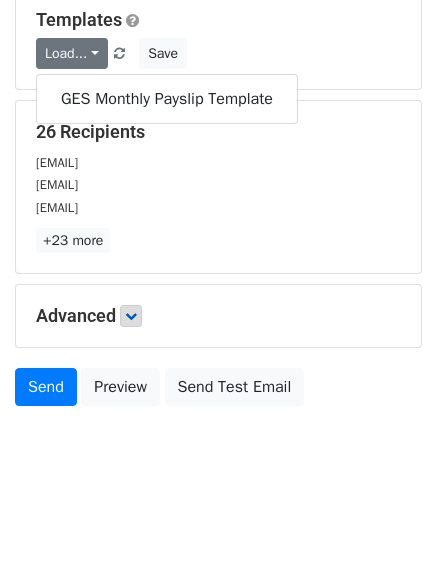 click on "Variables
Copy/paste...
{{Date}}
{{Employee ID}}
{{TIN}}
{{Employee Name}}
{{Email}}
{{Department}}
{{Designation}}
{{Account Number}}
{{Basic Salary}}
{{Transportation}}
{{Responsibility}}
{{Overtime}}
{{Tutoring}}
{{Bonus}}
{{Reimbursal}}
{{Total Earnings}}
{{Income Tax}}
{{Cooperative}}
{{Social}}
{{CDL}}
{{Loans}}
{{Thrift Saver}}
{{Thrift Saver Plus}}
{{Tuition}}
{{Tardiness}}
{{DA}}
{{Food}}
{{Sportswear}}
{{Others}}
{{Total Deductions}}
{{Total Payable}}
Email column
Date
Employee ID
TIN
Employee Name
Email
Department
Designation
Account Number
Basic Salary
Transportation
Responsibility
Overtime
Tutoring
Bonus
Reimbursal
Total Earnings
Income Tax
Cooperative
Social
CDL
Loans
Thrift Saver
Thrift Saver Plus" at bounding box center (218, 161) 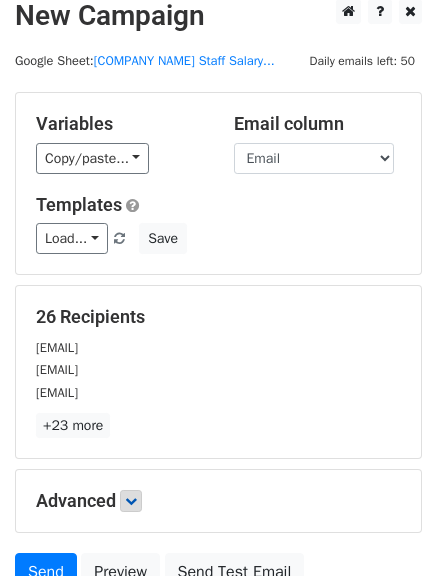 scroll, scrollTop: 0, scrollLeft: 0, axis: both 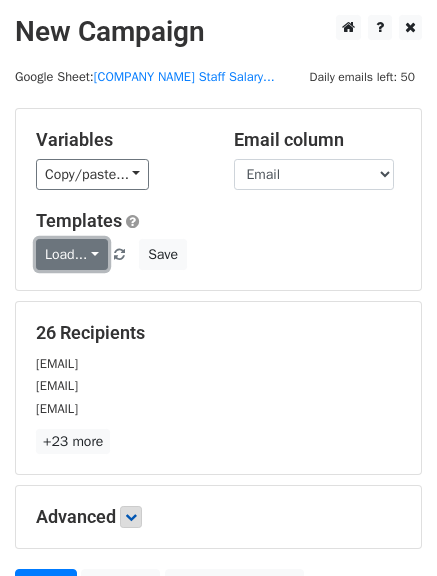 click on "Load..." at bounding box center [72, 254] 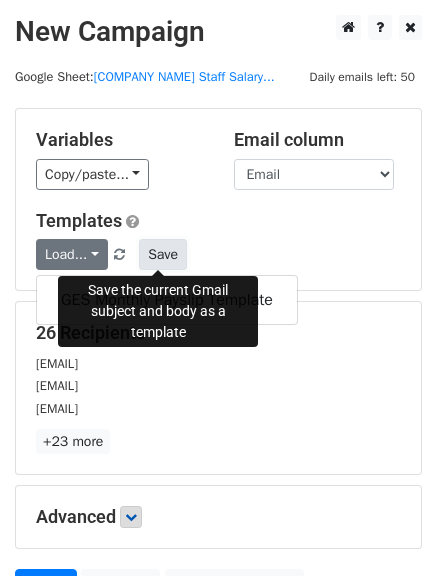 click on "Save" at bounding box center (163, 254) 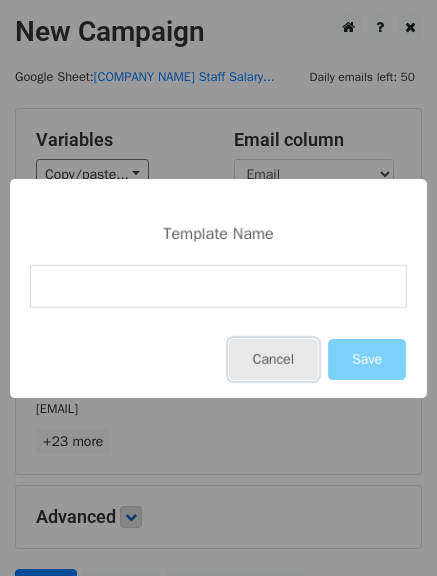 click on "Cancel" at bounding box center (273, 359) 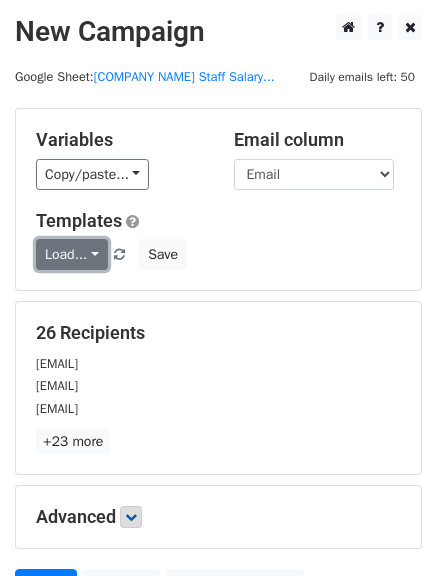 click on "Load..." at bounding box center [72, 254] 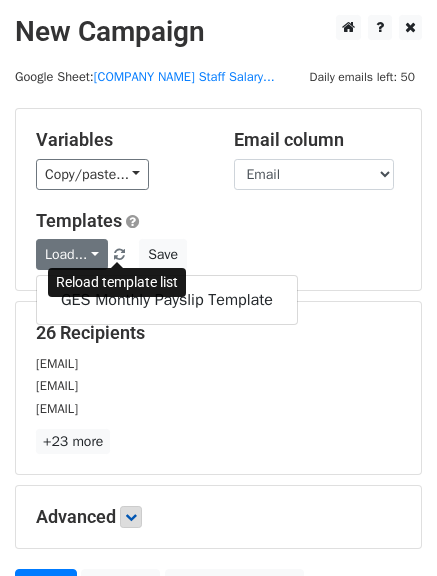 click at bounding box center (119, 255) 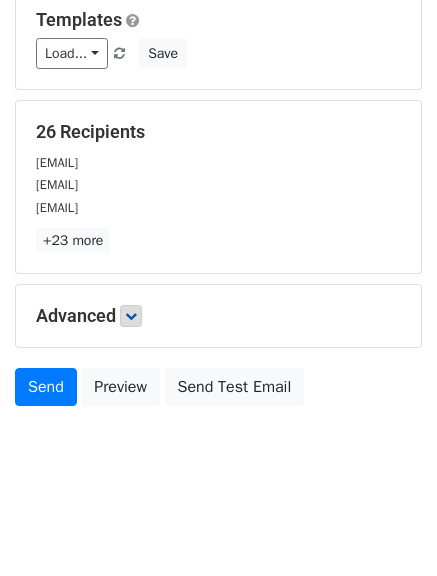 scroll, scrollTop: 0, scrollLeft: 0, axis: both 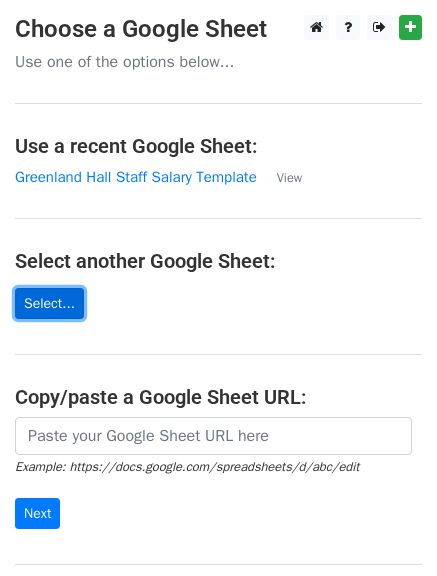 click on "Select..." at bounding box center [49, 303] 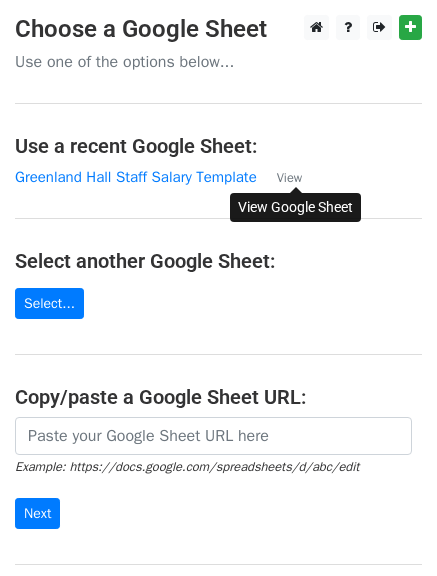 click on "View" at bounding box center [289, 178] 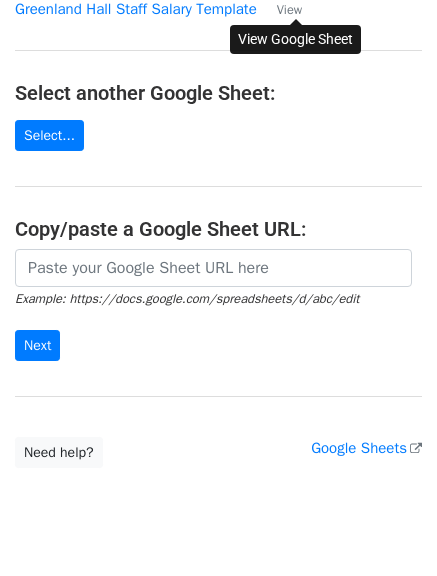 scroll, scrollTop: 180, scrollLeft: 0, axis: vertical 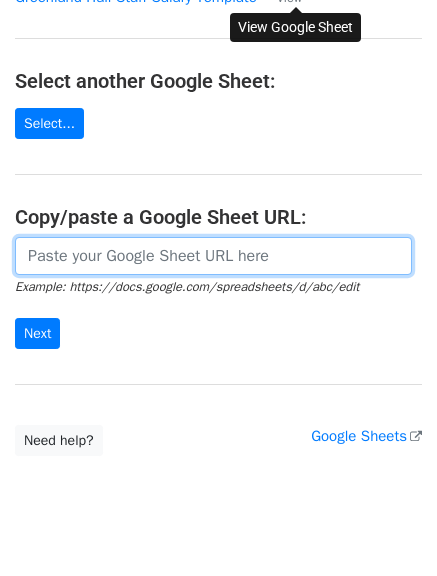 click at bounding box center (213, 256) 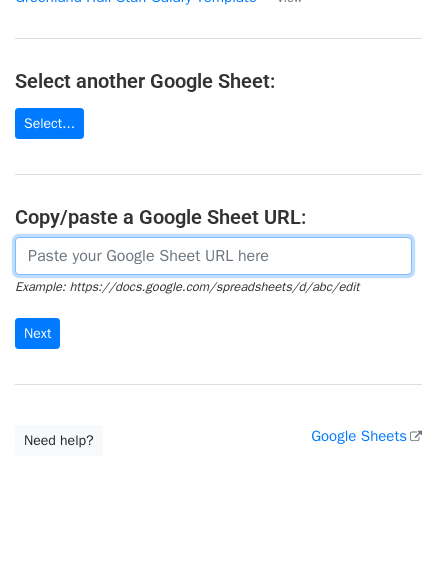 paste on "https://docs.google.com/spreadsheets/d/1u6HjEPh1S9JtJUGaVt00EydQ9JLJ07UygsdSLs6Qe80/edit?pli=1&gid=1855876405#gid=1855876405" 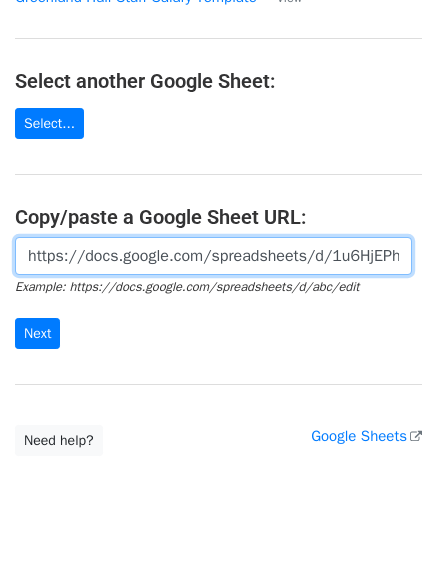 scroll, scrollTop: 0, scrollLeft: 630, axis: horizontal 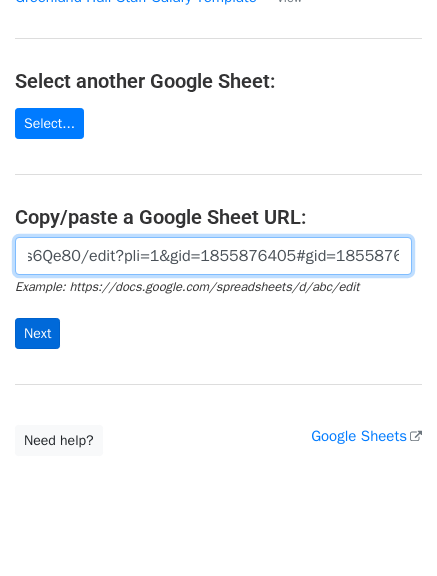 type on "https://docs.google.com/spreadsheets/d/1u6HjEPh1S9JtJUGaVt00EydQ9JLJ07UygsdSLs6Qe80/edit?pli=1&gid=1855876405#gid=1855876405" 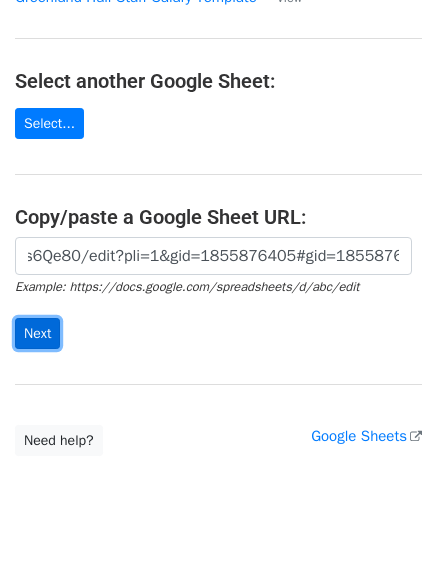 scroll, scrollTop: 0, scrollLeft: 0, axis: both 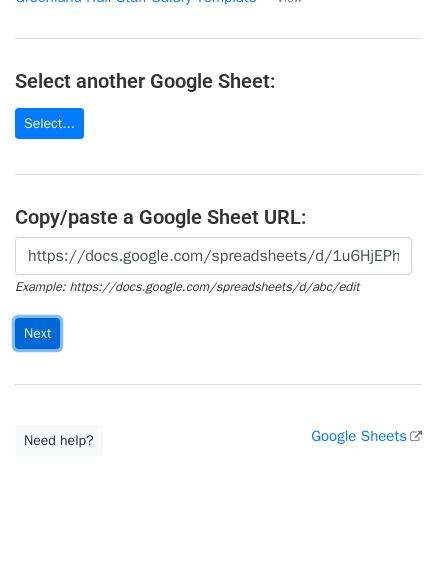 click on "Next" at bounding box center [37, 333] 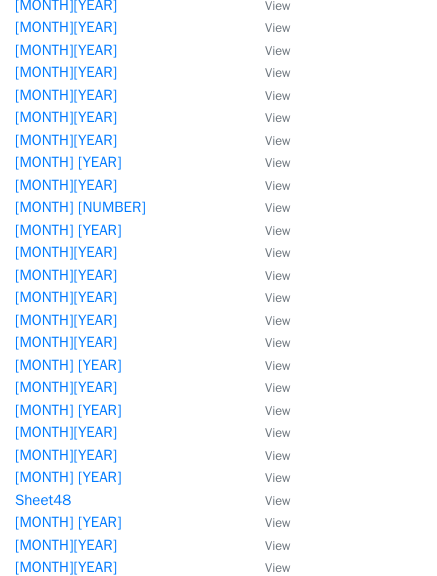 scroll, scrollTop: 908, scrollLeft: 0, axis: vertical 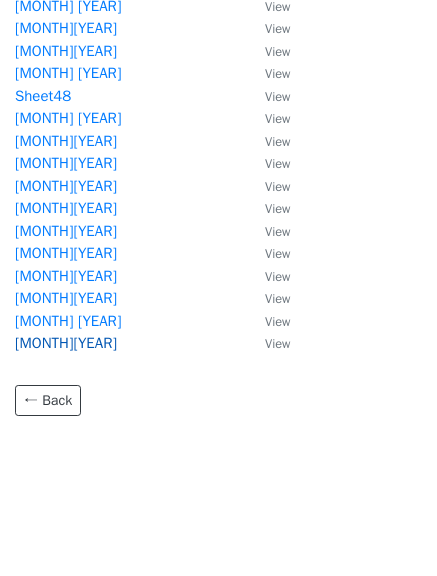 click on "[MONTH][YEAR]" at bounding box center (66, 343) 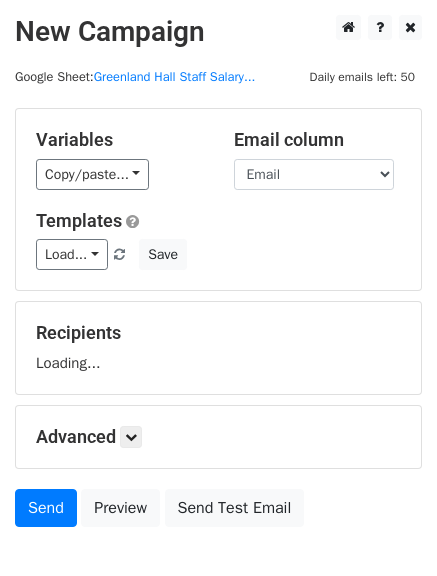 scroll, scrollTop: 0, scrollLeft: 0, axis: both 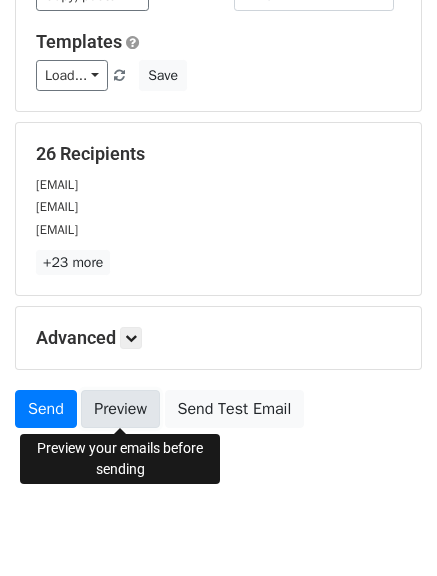 click on "Preview" at bounding box center [120, 409] 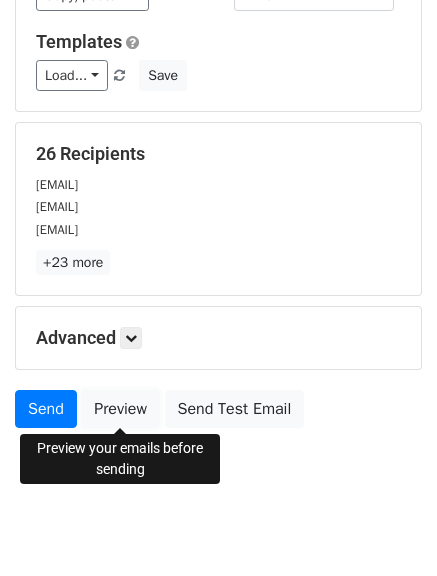 scroll, scrollTop: 20, scrollLeft: 0, axis: vertical 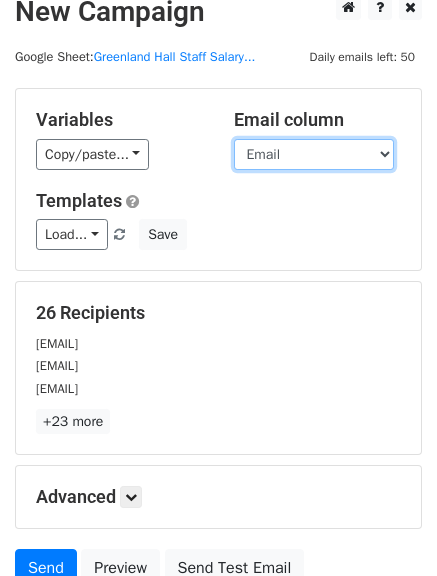 click on "Date
Employee ID
TIN
Employee Name
Email
Department
Designation
Account Number
Basic Salary
Transportation
Responsibility
Overtime
Tutoring
Bonus
Reimbursal
Total Earnings
Income Tax
Cooperative
Social
CDL
Loans
Thrift Saver
Thrift Saver Plus
Tuition
Tardiness
DA
Food
Sportswear
Others
Total Deductions
Total Payable" at bounding box center (314, 154) 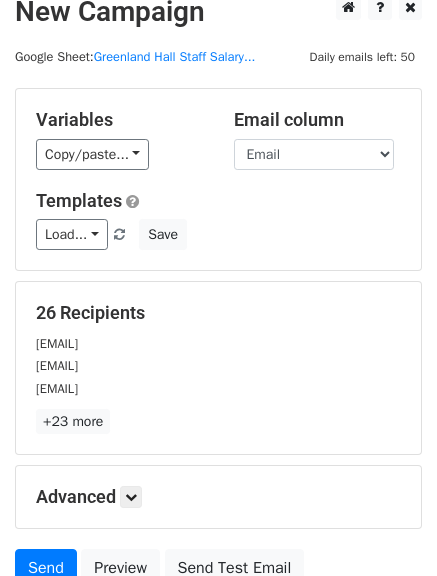click on "26 Recipients
[EMAIL]
[EMAIL]
[EMAIL]
+23 more
26 Recipients
×
[EMAIL]
[EMAIL]
[EMAIL]
[EMAIL]
[EMAIL]
[EMAIL]
[EMAIL]
[EMAIL]
[EMAIL]
[EMAIL]
[EMAIL]
[EMAIL]
[EMAIL]
[EMAIL]
[EMAIL]
[EMAIL]
[EMAIL]
[EMAIL]
[EMAIL]
[EMAIL]
[EMAIL]" at bounding box center [218, 368] 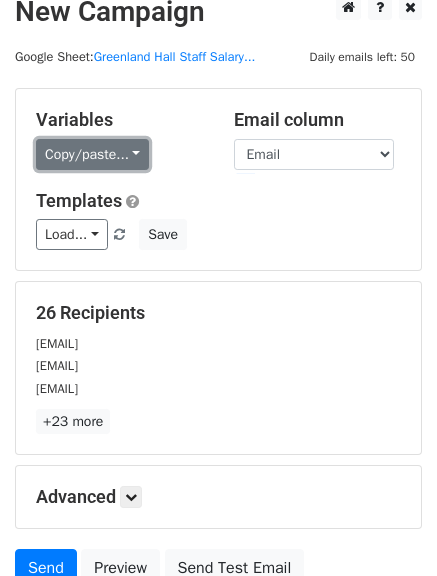 click on "Copy/paste..." at bounding box center [92, 154] 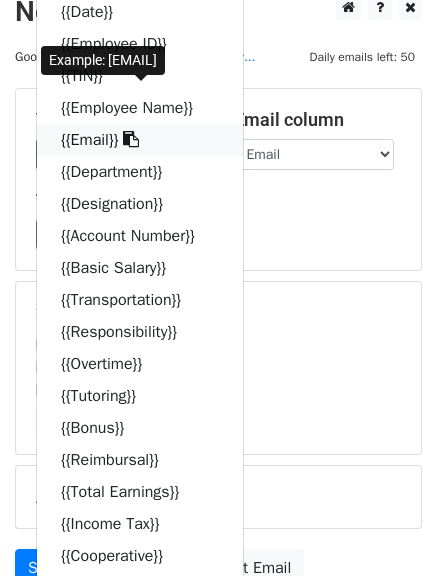 click on "{{Email}}" at bounding box center [140, 140] 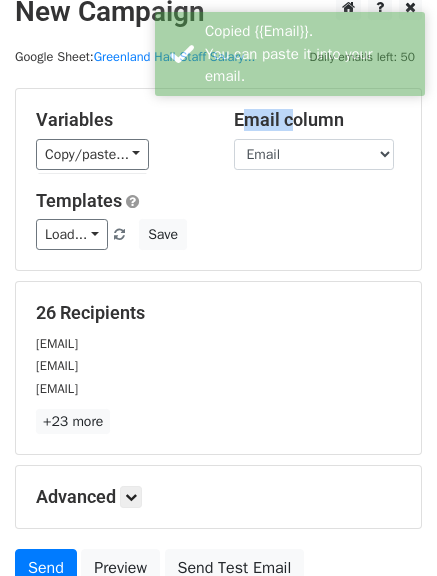 click on "Variables
Copy/paste...
{{Date}}
{{Employee ID}}
{{TIN}}
{{Employee Name}}
{{Email}}
{{Department}}
{{Designation}}
{{Account Number}}
{{Basic Salary}}
{{Transportation}}
{{Responsibility}}
{{Overtime}}
{{Tutoring}}
{{Bonus}}
{{Reimbursal}}
{{Total Earnings}}
{{Income Tax}}
{{Cooperative}}
{{Social}}
{{CDL}}
{{Loans}}
{{Thrift Saver}}
{{Thrift Saver Plus}}
{{Tuition}}
{{Tardiness}}
{{DA}}
{{Food}}
{{Sportswear}}
{{Others}}
{{Total Deductions}}
{{Total Payable}}" at bounding box center [120, 139] 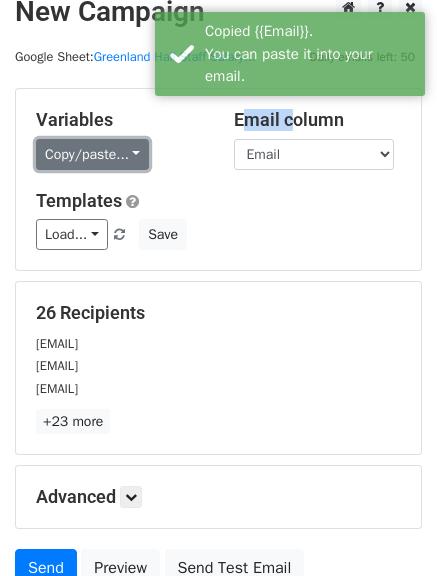 click on "Copy/paste..." at bounding box center [92, 154] 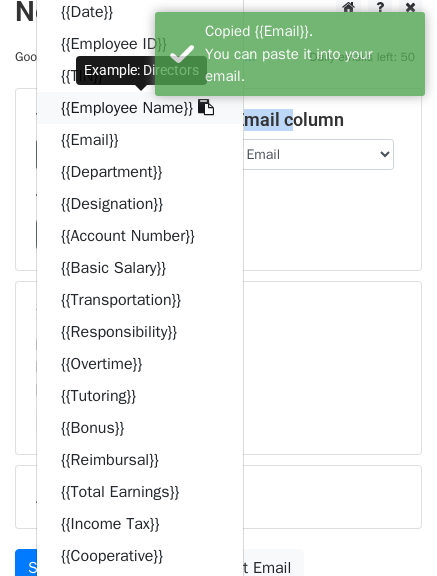 click on "{{Employee Name}}" at bounding box center [140, 108] 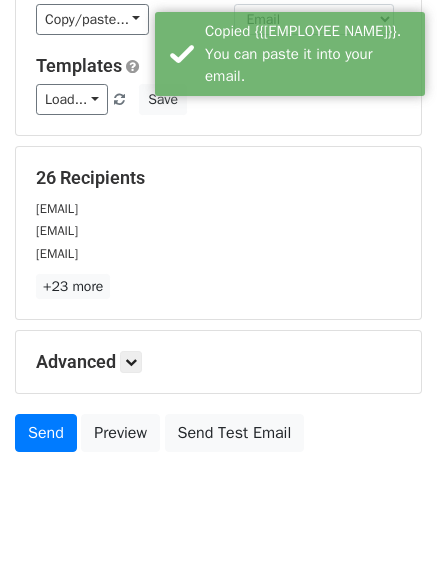 scroll, scrollTop: 154, scrollLeft: 0, axis: vertical 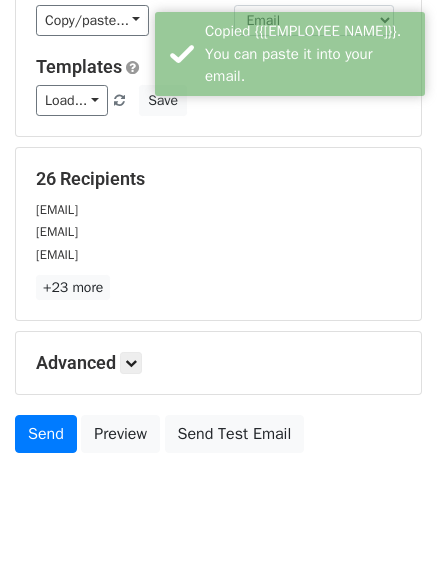 click on "Advanced" at bounding box center [218, 363] 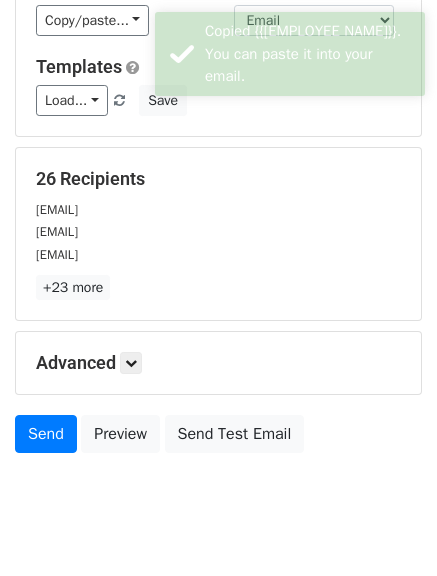 click on "Advanced" at bounding box center (218, 363) 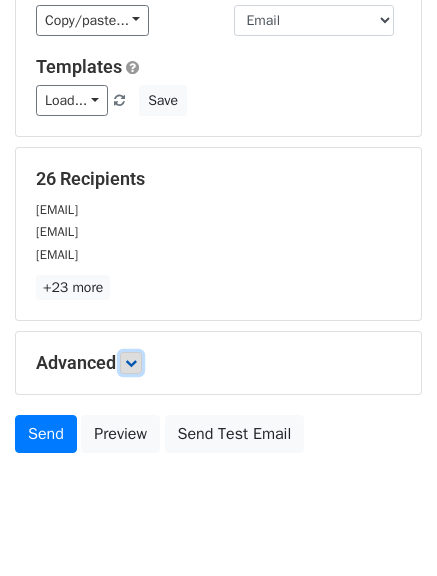 click at bounding box center (131, 363) 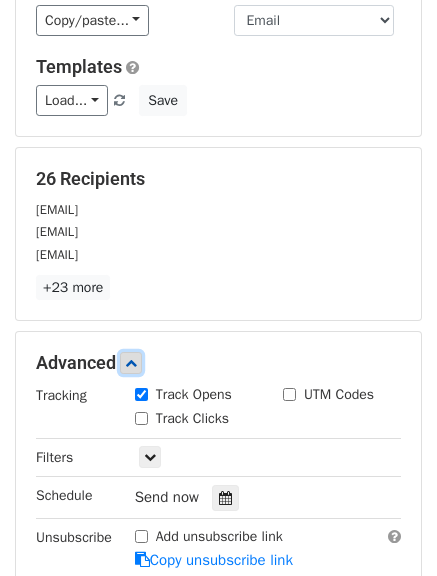scroll, scrollTop: 397, scrollLeft: 0, axis: vertical 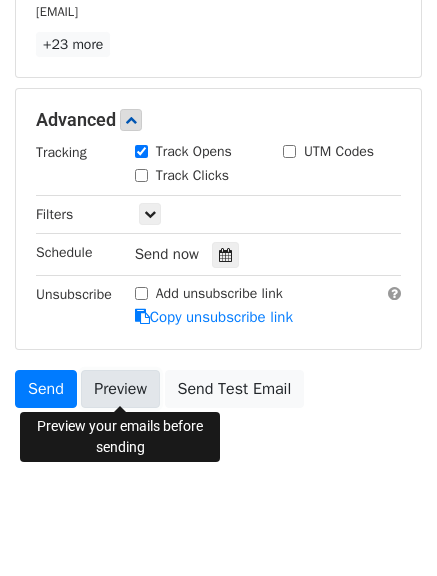 click on "Preview" at bounding box center [120, 389] 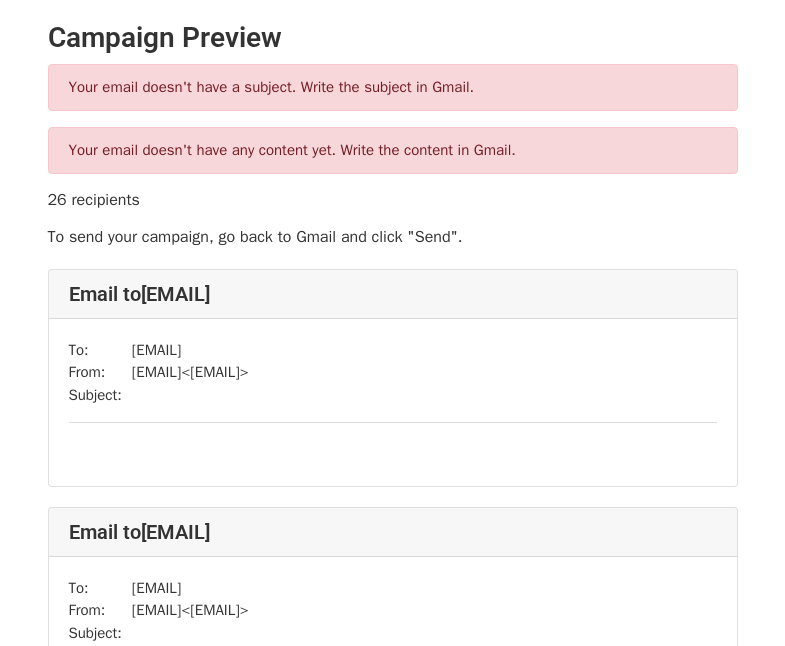 scroll, scrollTop: 0, scrollLeft: 0, axis: both 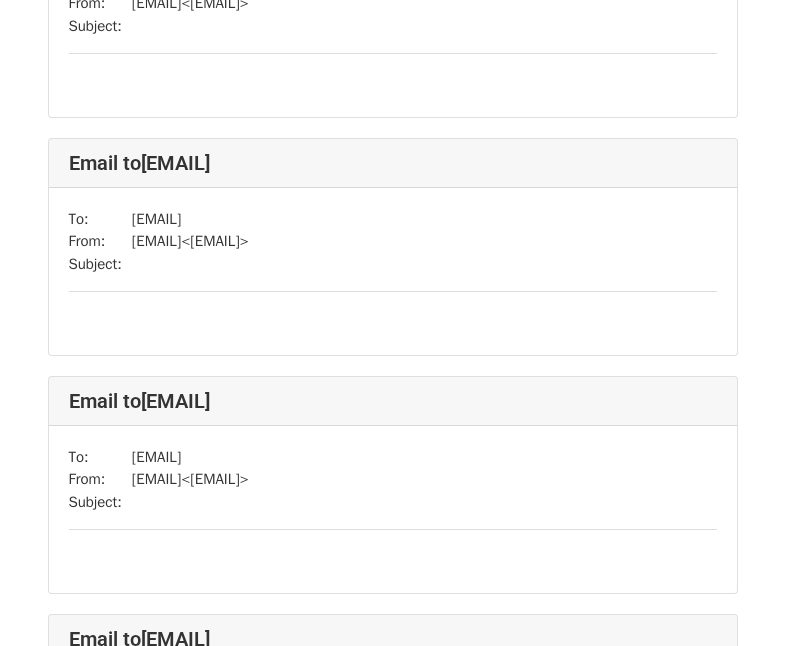 click on "Email to
olawunmi.amure@greenlandhall.org" at bounding box center (393, 163) 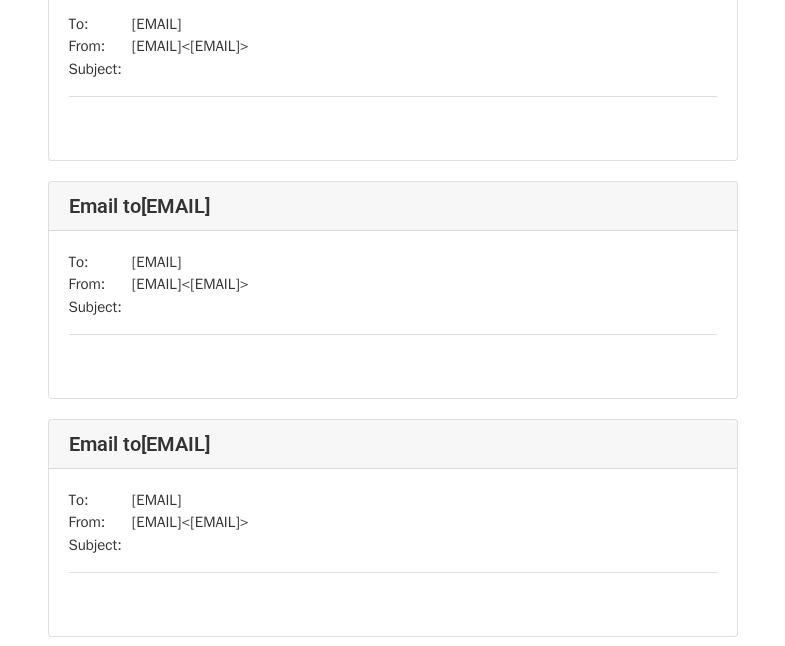 scroll, scrollTop: 304, scrollLeft: 0, axis: vertical 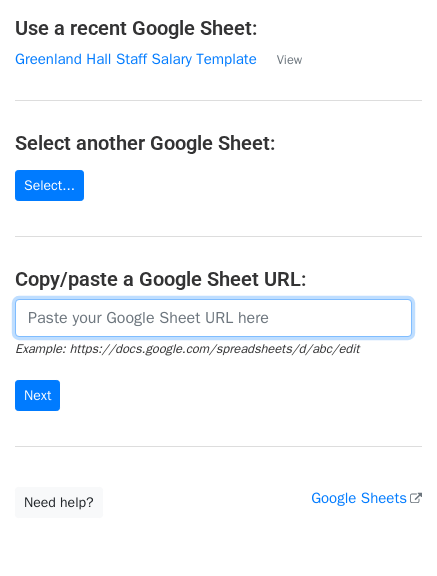 click at bounding box center (213, 318) 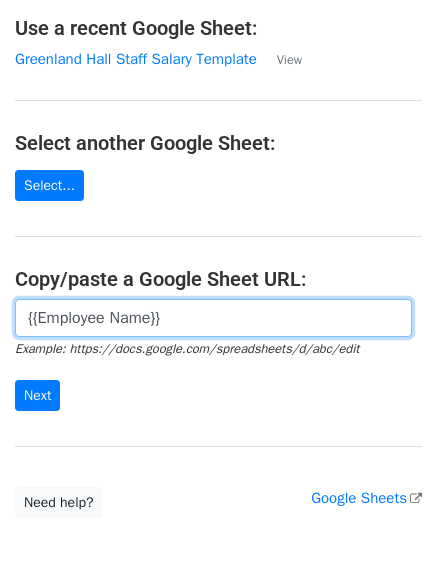 drag, startPoint x: 175, startPoint y: 322, endPoint x: -39, endPoint y: 322, distance: 214 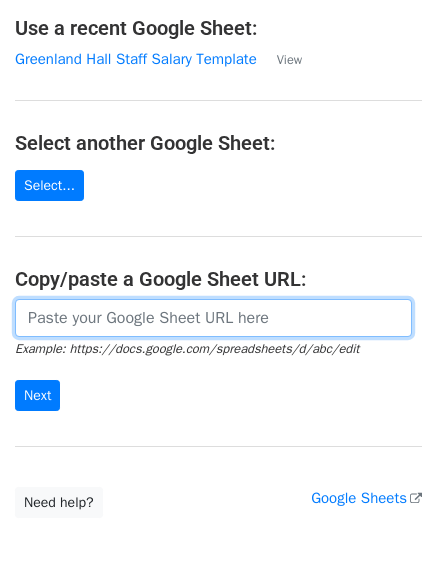 click at bounding box center [213, 318] 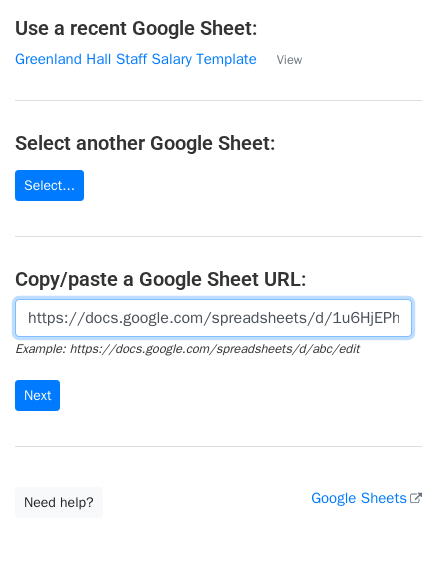 scroll, scrollTop: 0, scrollLeft: 630, axis: horizontal 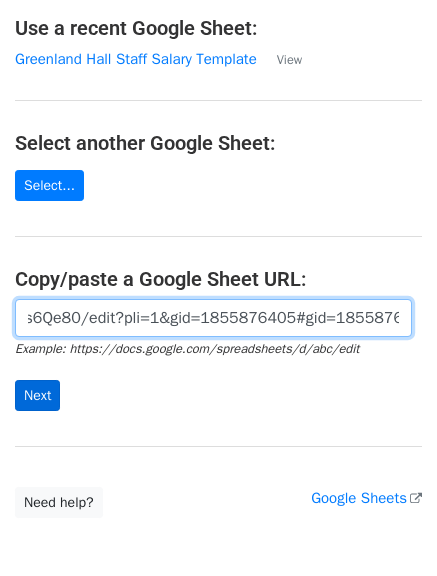 type on "https://docs.google.com/spreadsheets/d/1u6HjEPh1S9JtJUGaVt00EydQ9JLJ07UygsdSLs6Qe80/edit?pli=1&gid=1855876405#gid=1855876405" 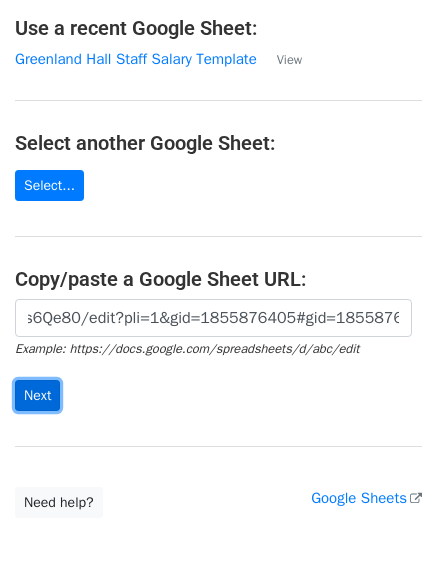 scroll, scrollTop: 0, scrollLeft: 0, axis: both 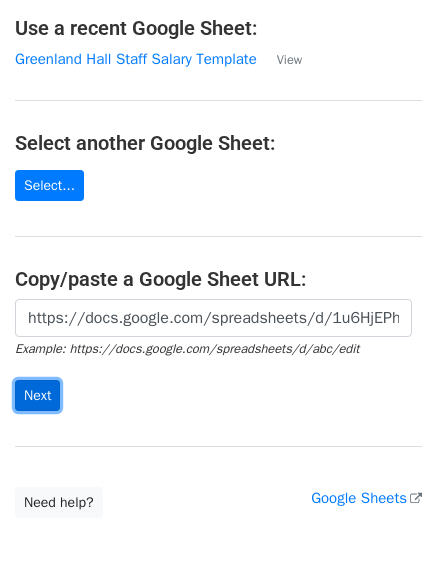 click on "Next" at bounding box center (37, 395) 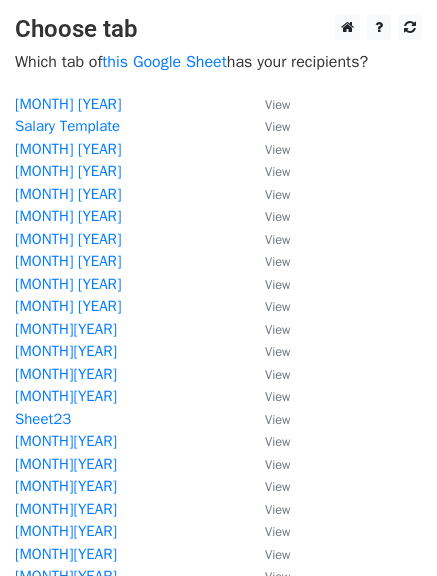 scroll, scrollTop: 0, scrollLeft: 0, axis: both 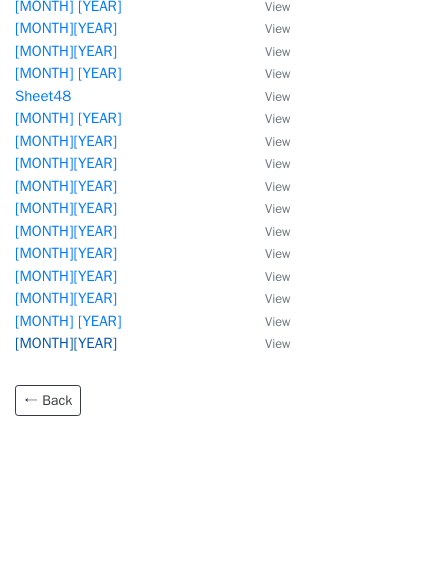 click on "July2025" at bounding box center [66, 343] 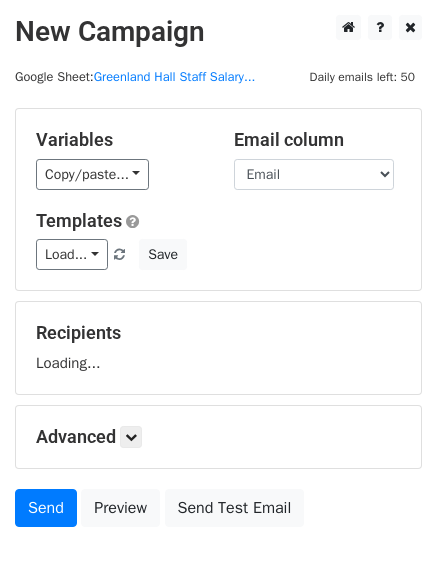 scroll, scrollTop: 0, scrollLeft: 0, axis: both 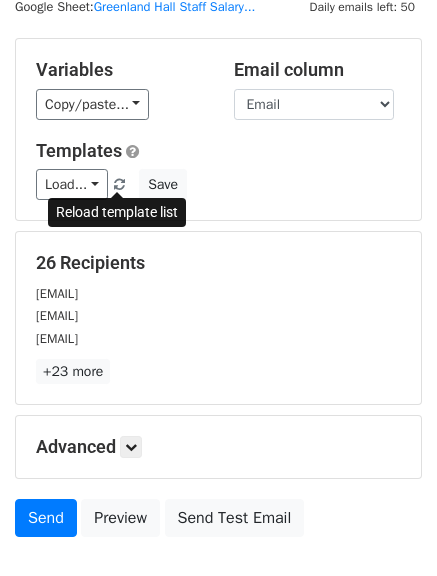 click at bounding box center [119, 185] 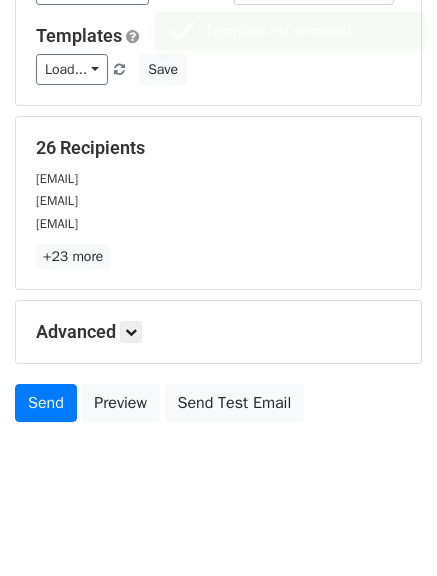 scroll, scrollTop: 201, scrollLeft: 0, axis: vertical 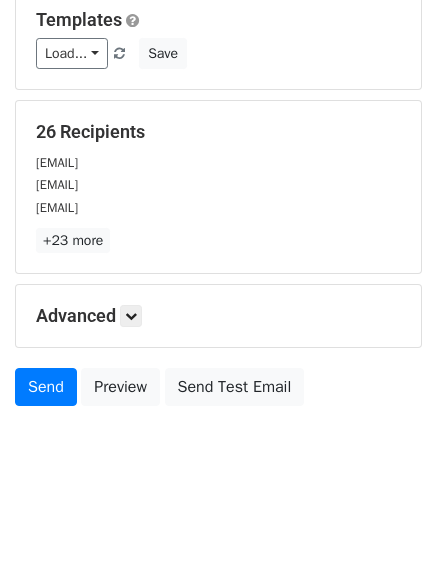 click on "Variables
Copy/paste...
{{Date}}
{{Employee ID}}
{{TIN}}
{{Employee Name}}
{{Email}}
{{Department}}
{{Designation}}
{{Account Number}}
{{Basic Salary}}
{{Transportation}}
{{Responsibility}}
{{Overtime}}
{{Tutoring}}
{{Bonus}}
{{Reimbursal}}
{{Total Earnings}}
{{Income Tax}}
{{Cooperative}}
{{Social}}
{{CDL}}
{{Loans}}
{{Thrift Saver}}
{{Thrift Saver Plus}}
{{Tuition}}
{{Tardiness}}
{{DA}}
{{Food}}
{{Sportswear}}
{{Others}}
{{Total Deductions}}
{{Total Payable}}
Email column
Date
Employee ID
TIN
Employee Name
Email
Department
Designation
Account Number
Basic Salary
Transportation
Responsibility
Overtime
Tutoring
Bonus
Reimbursal
Total Earnings
Income Tax
Cooperative
Social
CDL
Loans
Thrift Saver
Thrift Saver Plus" at bounding box center [218, 161] 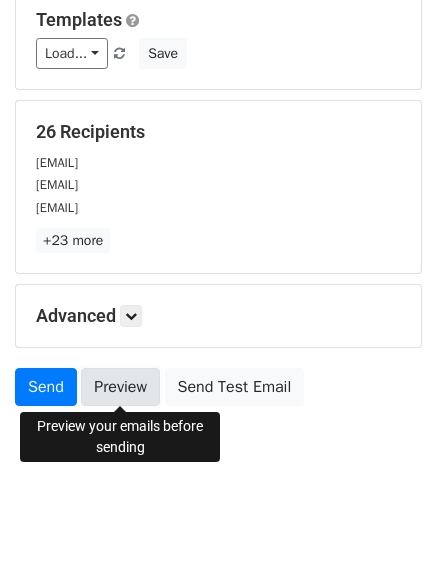 click on "Preview" at bounding box center [120, 387] 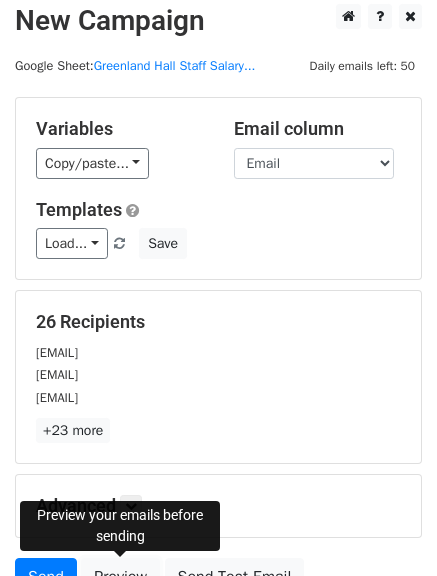 scroll, scrollTop: 0, scrollLeft: 0, axis: both 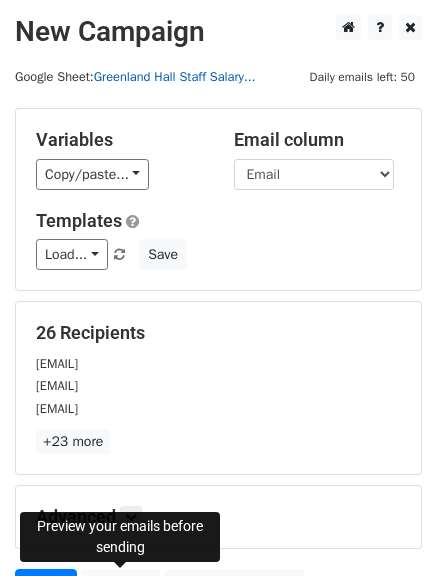 click on "Greenland Hall Staff Salary..." at bounding box center [175, 77] 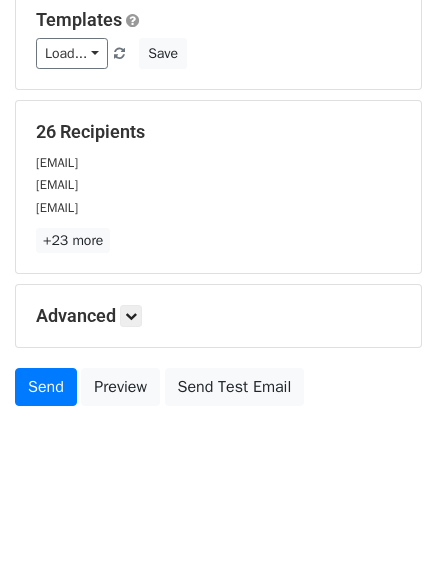 scroll, scrollTop: 0, scrollLeft: 0, axis: both 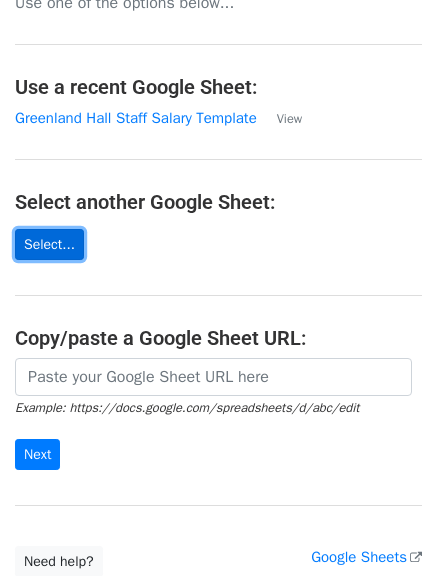 click on "Select..." at bounding box center (49, 244) 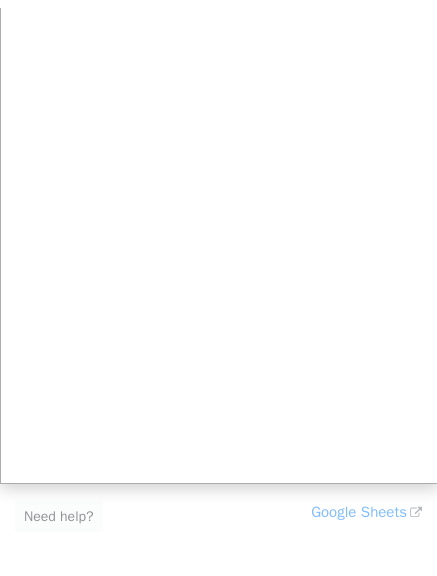 scroll, scrollTop: 111, scrollLeft: 0, axis: vertical 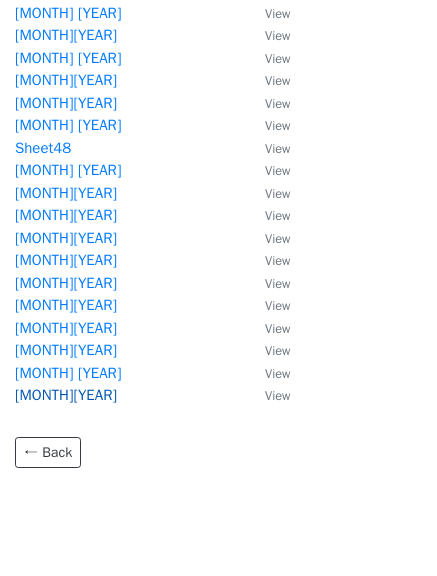 click on "July2025" at bounding box center (66, 395) 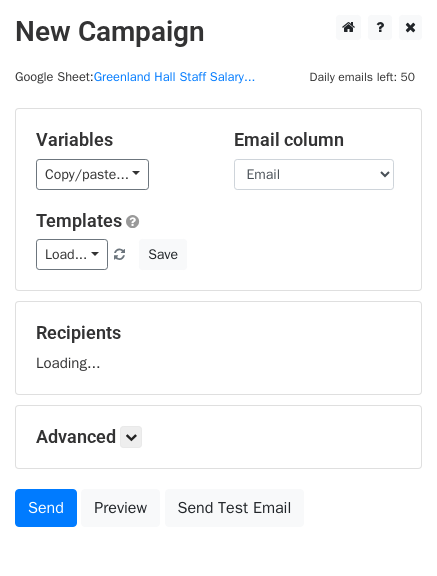 scroll, scrollTop: 0, scrollLeft: 0, axis: both 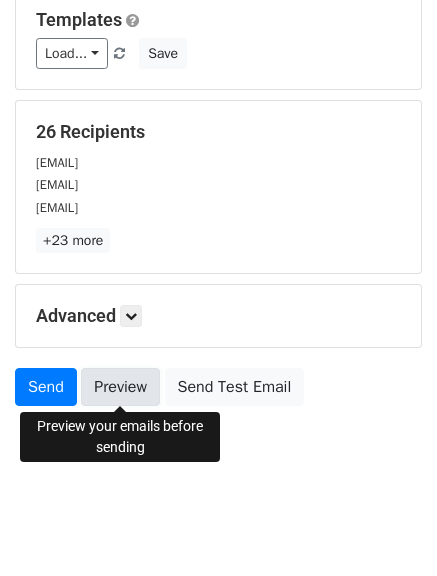 click on "Preview" at bounding box center (120, 387) 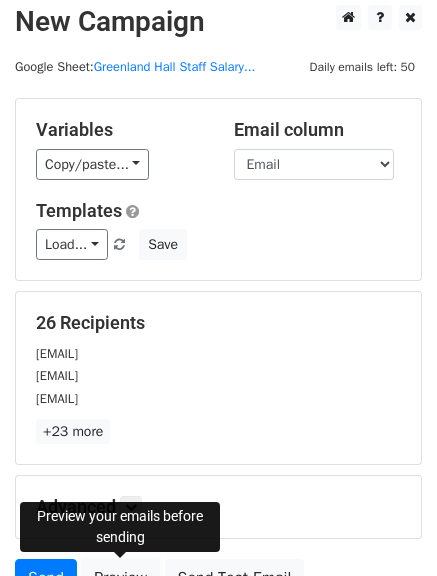 scroll, scrollTop: 9, scrollLeft: 0, axis: vertical 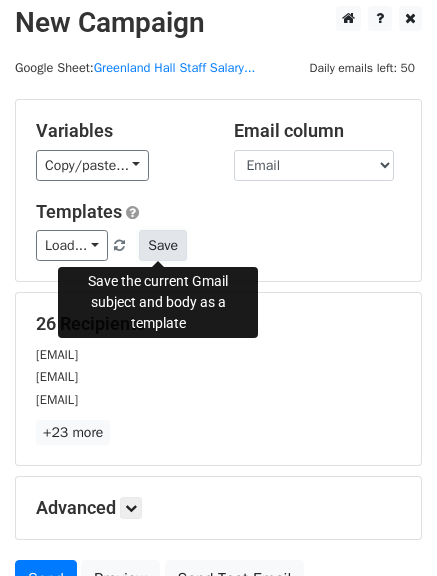 click on "Save" at bounding box center (163, 245) 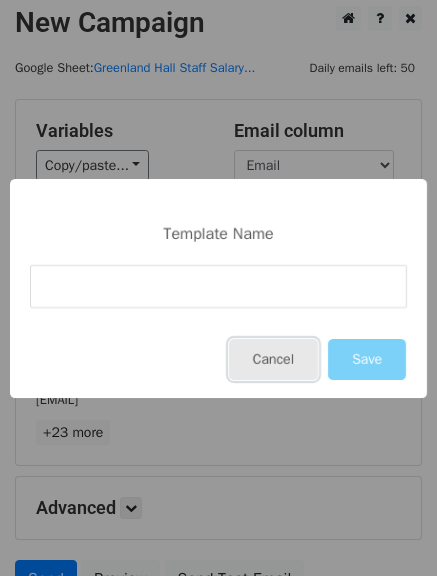 click on "Cancel" at bounding box center (273, 359) 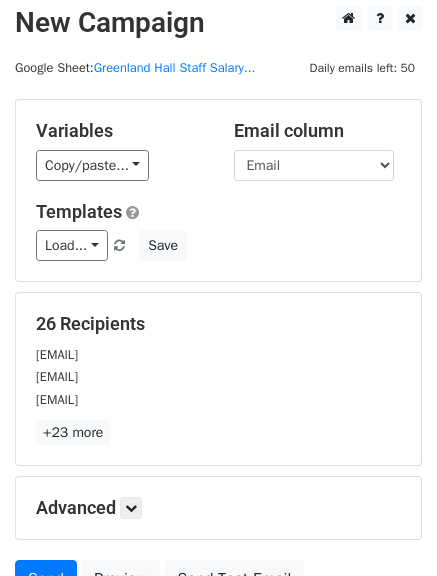 scroll, scrollTop: 0, scrollLeft: 0, axis: both 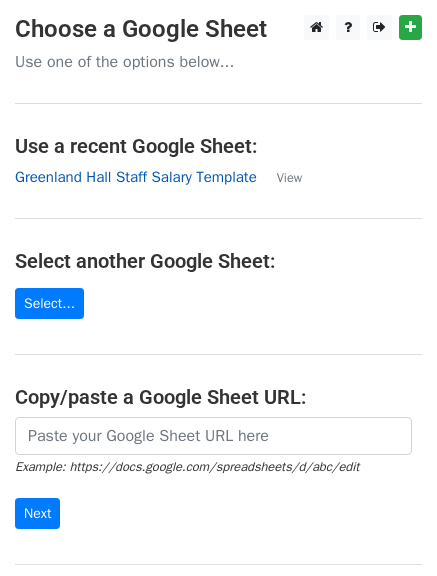 click on "Greenland Hall Staff Salary Template" at bounding box center [136, 177] 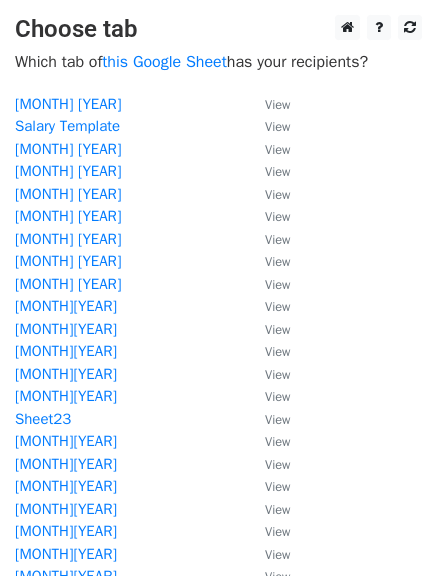 scroll, scrollTop: 0, scrollLeft: 0, axis: both 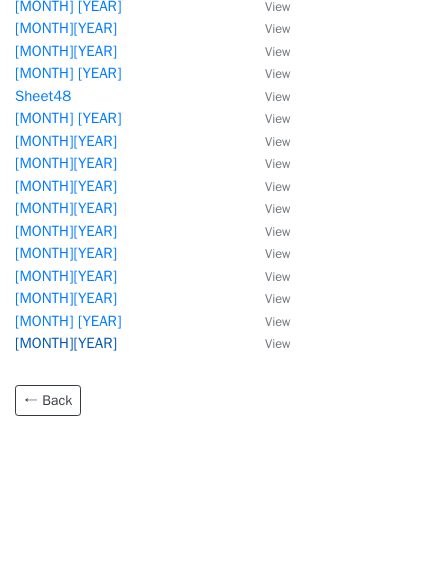 click on "[MONTH][YEAR]" at bounding box center (66, 343) 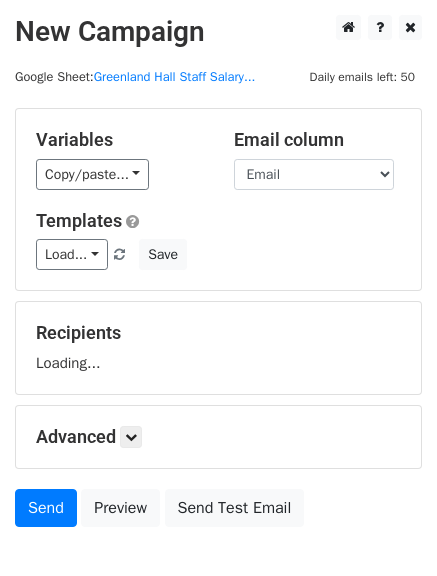 scroll, scrollTop: 0, scrollLeft: 0, axis: both 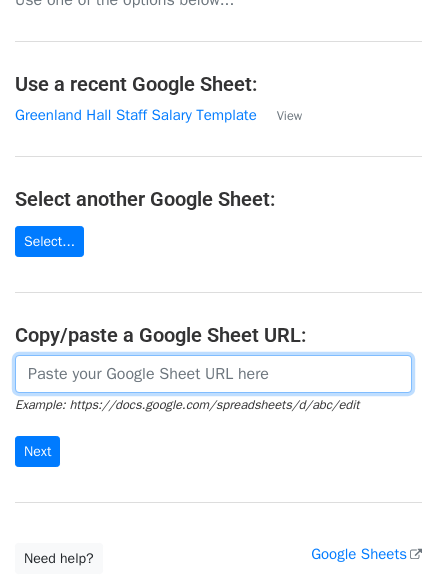 click at bounding box center (213, 374) 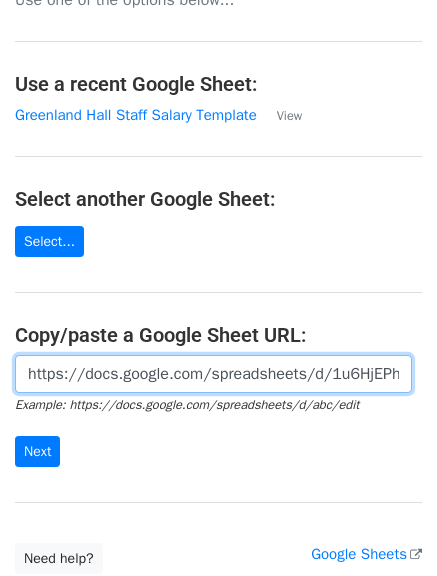 scroll, scrollTop: 0, scrollLeft: 630, axis: horizontal 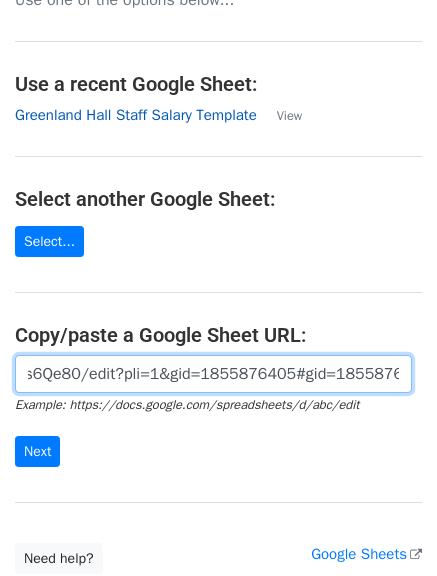 type on "https://docs.google.com/spreadsheets/d/1u6HjEPh1S9JtJUGaVt00EydQ9JLJ07UygsdSLs6Qe80/edit?pli=1&gid=1855876405#gid=1855876405" 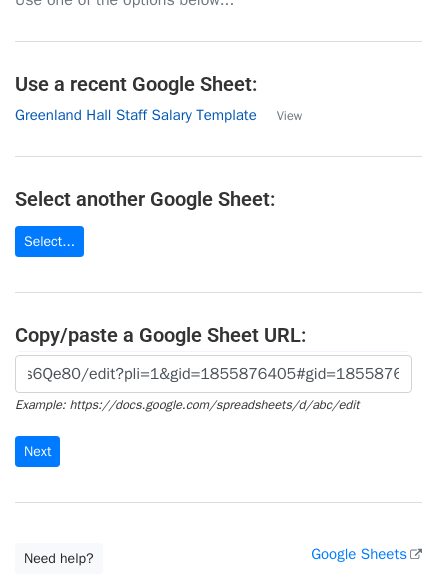 scroll, scrollTop: 0, scrollLeft: 0, axis: both 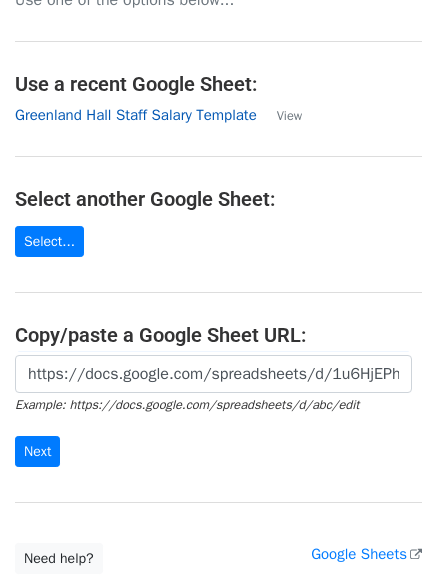 click on "Greenland Hall Staff Salary Template" at bounding box center (136, 115) 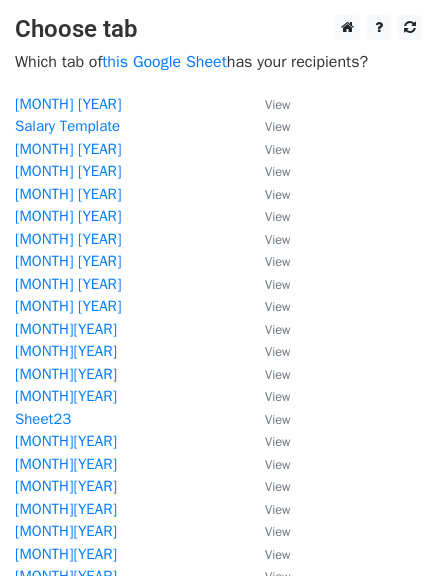 scroll, scrollTop: 0, scrollLeft: 0, axis: both 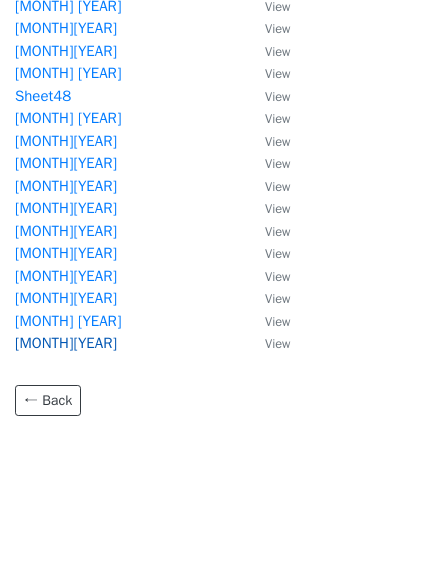 click on "July2025" at bounding box center (66, 343) 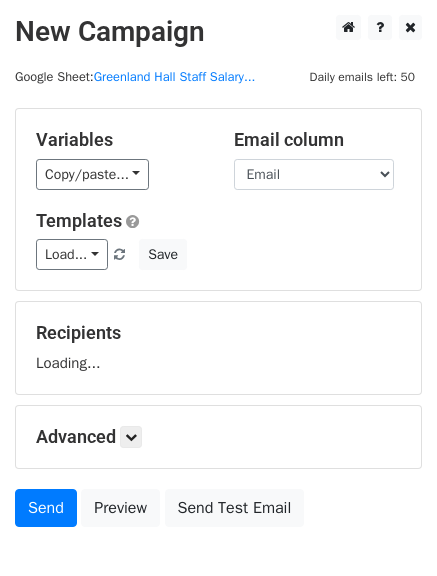 scroll, scrollTop: 0, scrollLeft: 0, axis: both 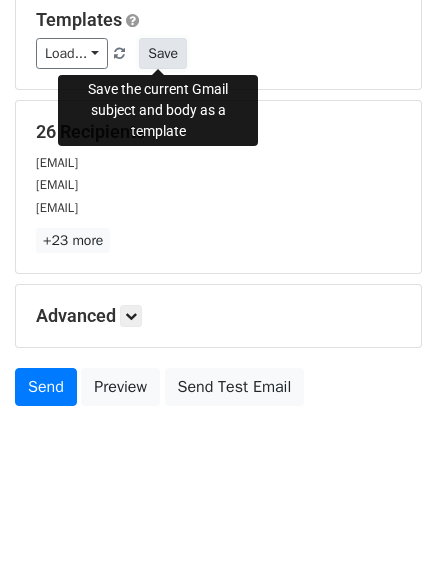 click on "Save" at bounding box center (163, 53) 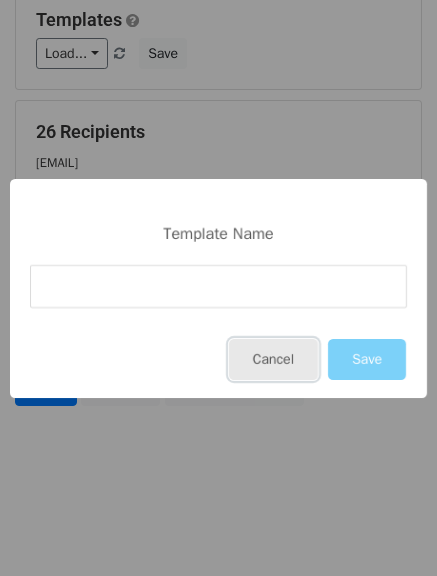 click on "Cancel" at bounding box center [273, 359] 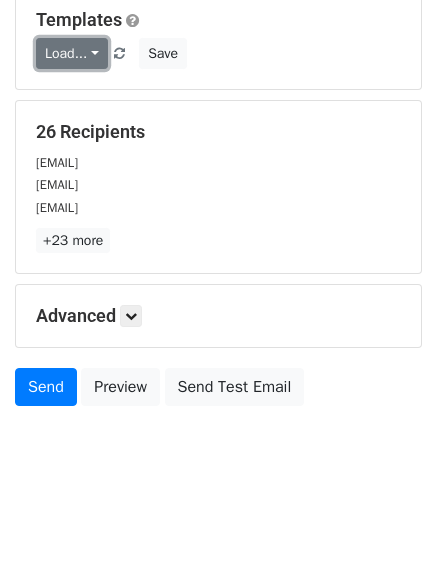 click on "Load..." at bounding box center [72, 53] 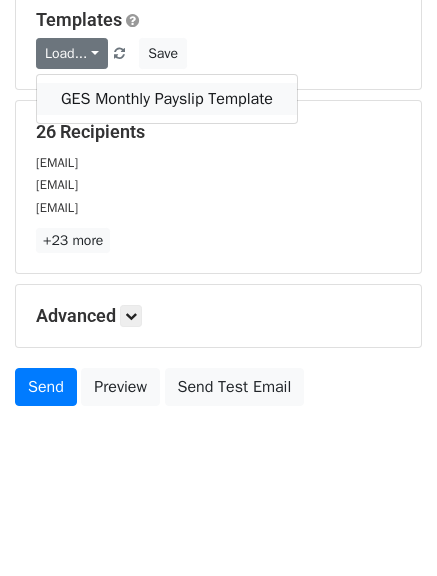 click on "GES Monthly Payslip Template" at bounding box center [167, 99] 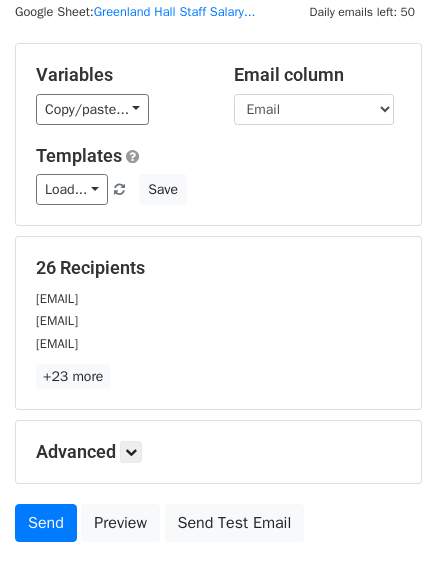 scroll, scrollTop: 62, scrollLeft: 0, axis: vertical 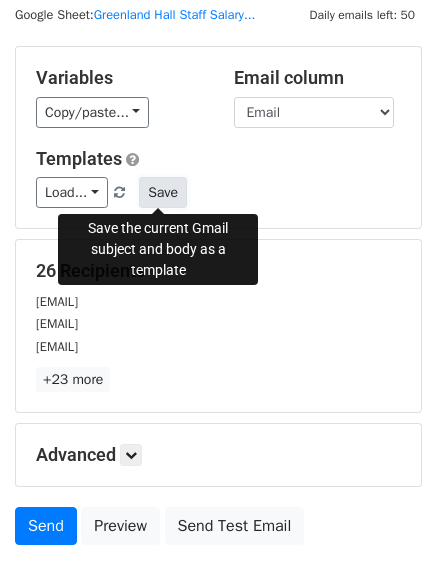 click on "Save" at bounding box center [163, 192] 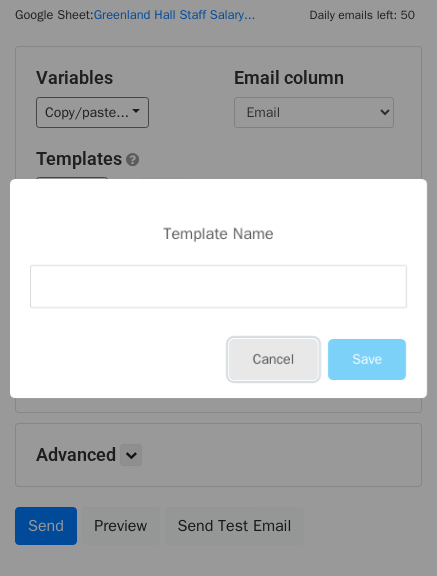 click on "Cancel" at bounding box center [273, 359] 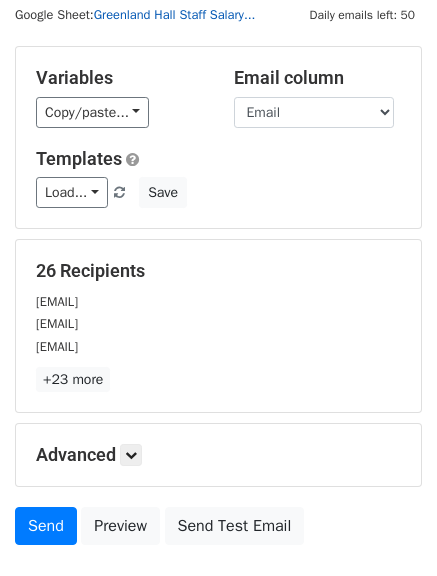 click on "Greenland Hall Staff Salary..." at bounding box center (175, 15) 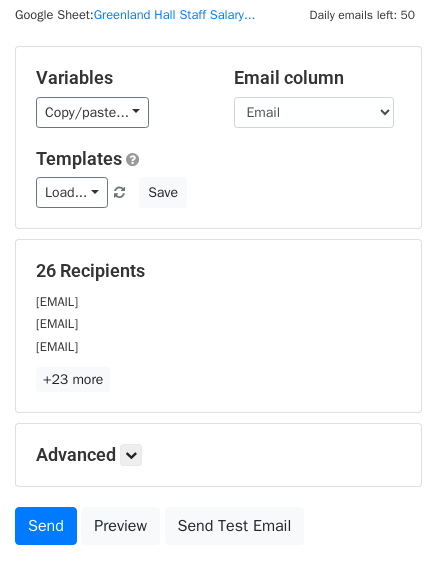 scroll, scrollTop: 201, scrollLeft: 0, axis: vertical 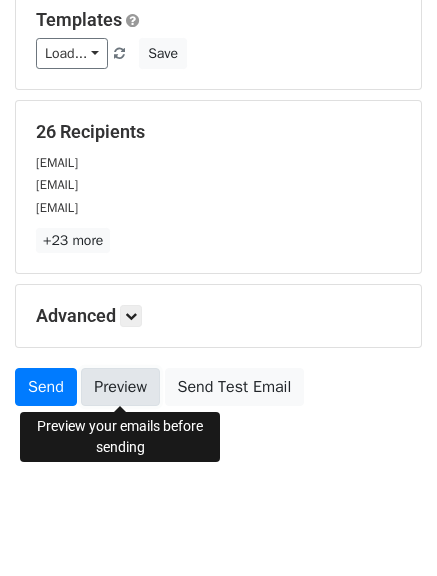 click on "Preview" at bounding box center (120, 387) 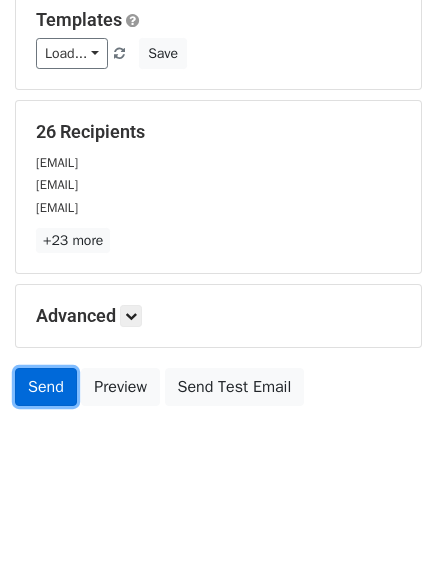 click on "Send" at bounding box center (46, 387) 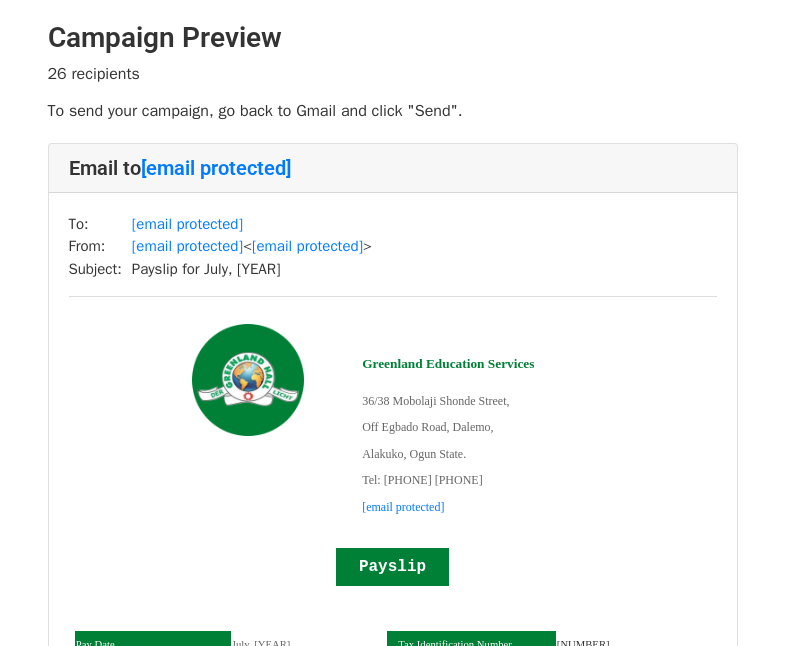 scroll, scrollTop: 0, scrollLeft: 0, axis: both 